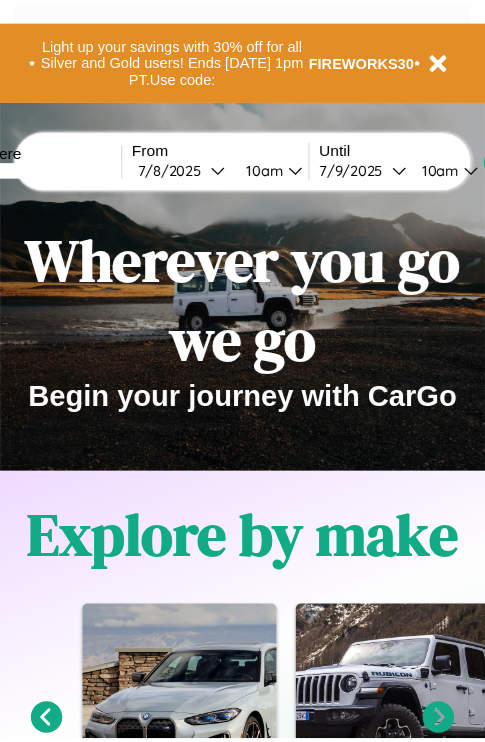 scroll, scrollTop: 0, scrollLeft: 0, axis: both 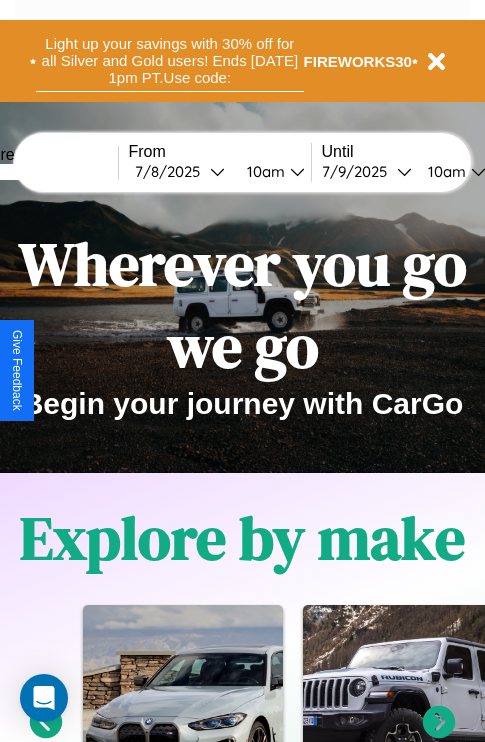click on "Light up your savings with 30% off for all Silver and Gold users! Ends [DATE] 1pm PT.  Use code:" at bounding box center (170, 61) 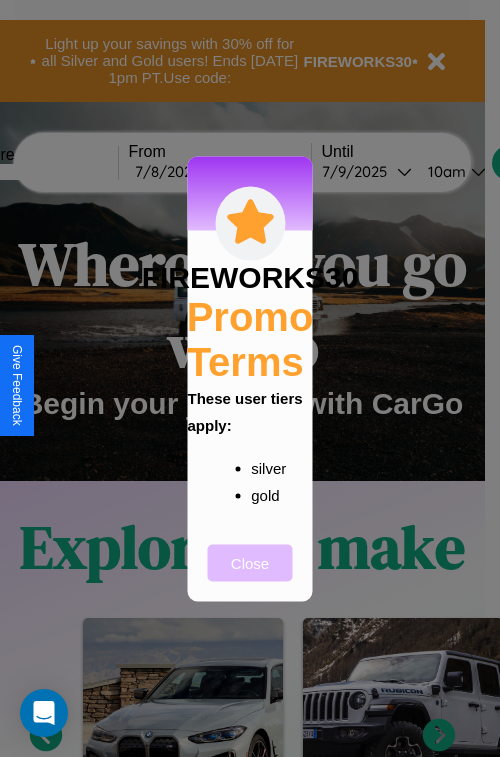 click on "Close" at bounding box center [250, 562] 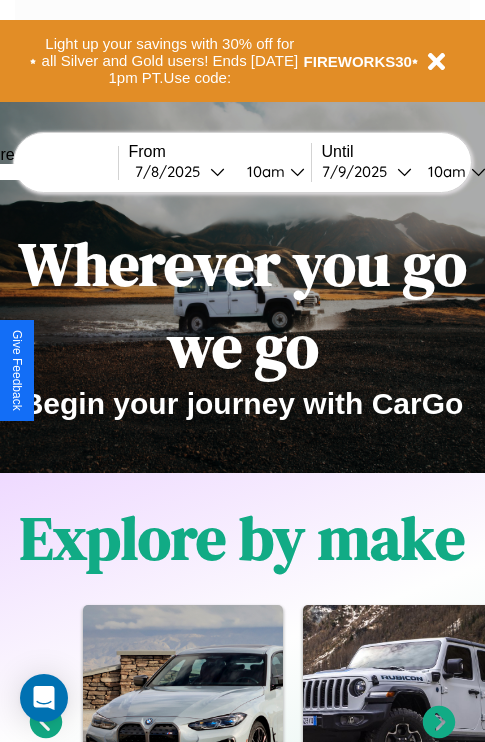 click at bounding box center (43, 172) 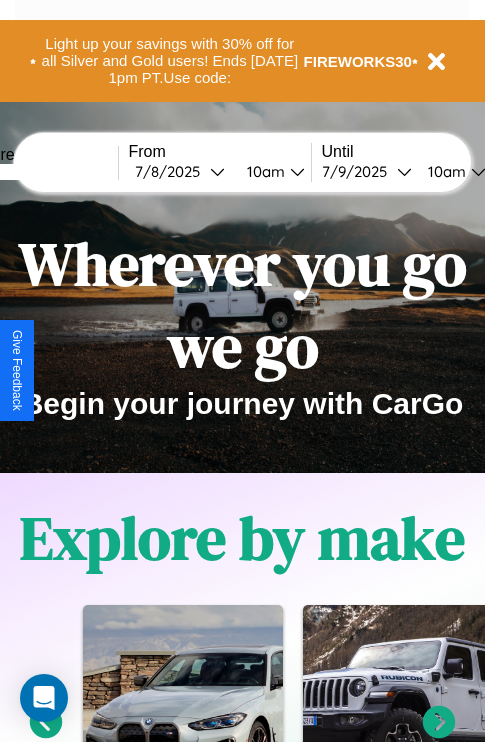 type on "****" 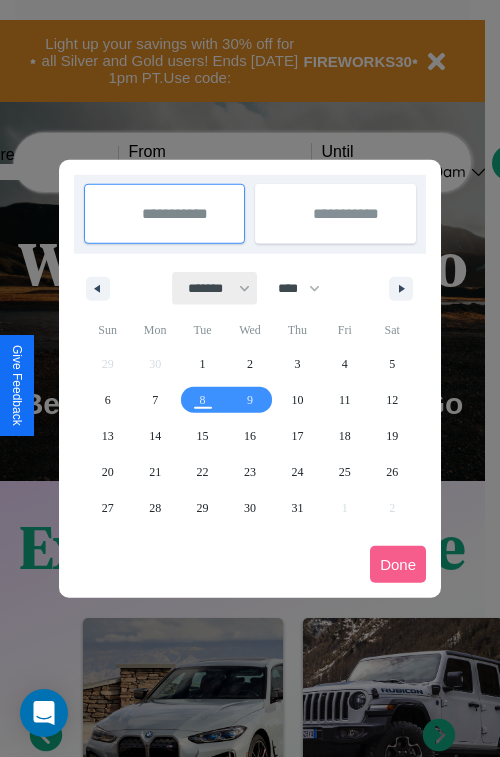 click on "******* ******** ***** ***** *** **** **** ****** ********* ******* ******** ********" at bounding box center (215, 288) 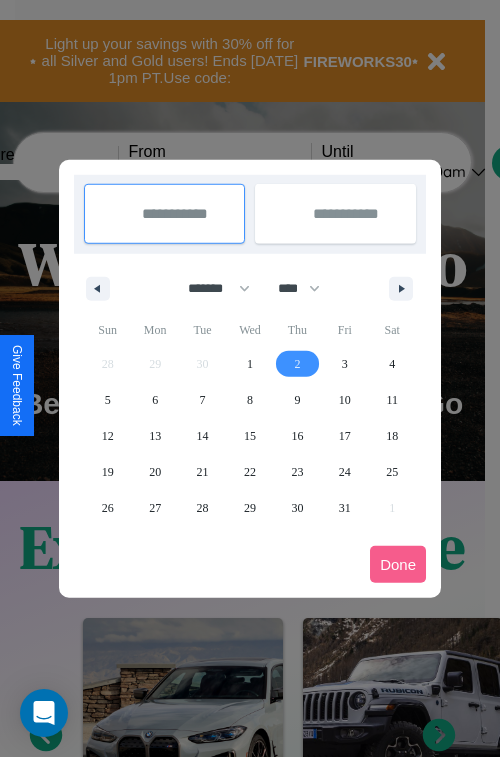 click on "2" at bounding box center (297, 364) 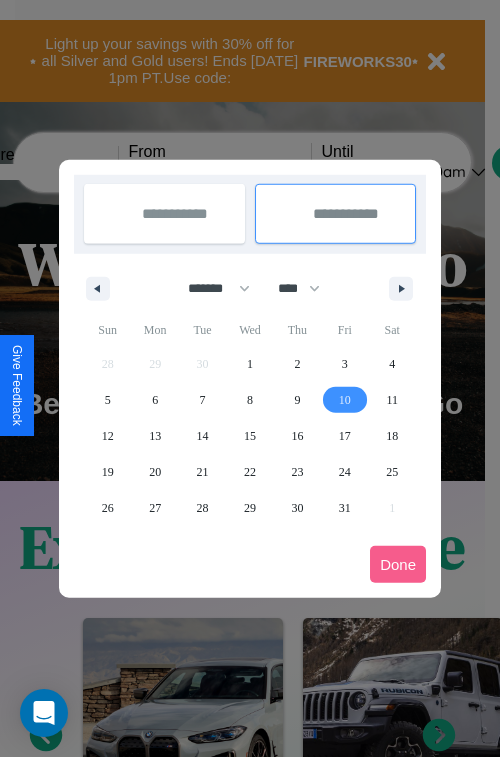 click on "10" at bounding box center [345, 400] 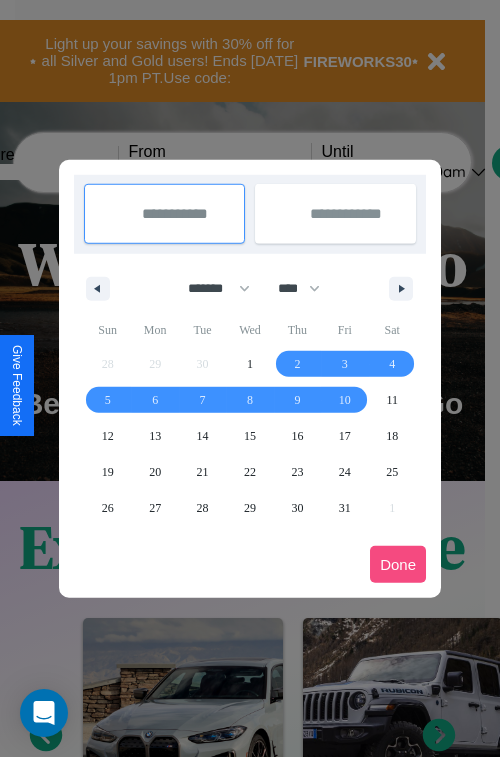 click on "Done" at bounding box center [398, 564] 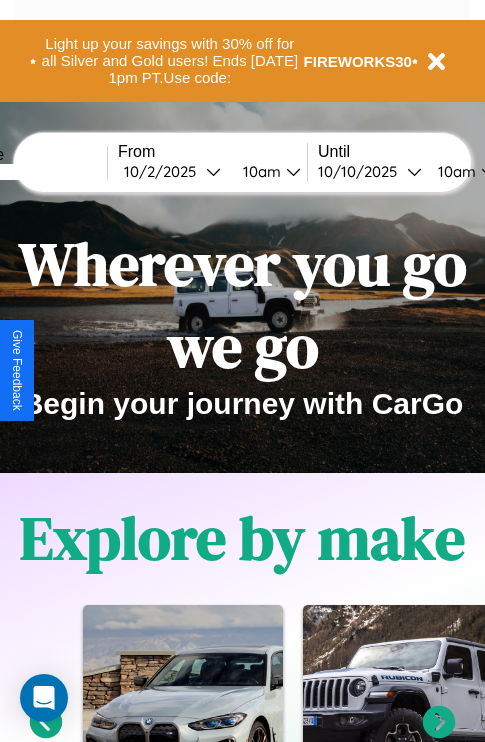 scroll, scrollTop: 0, scrollLeft: 78, axis: horizontal 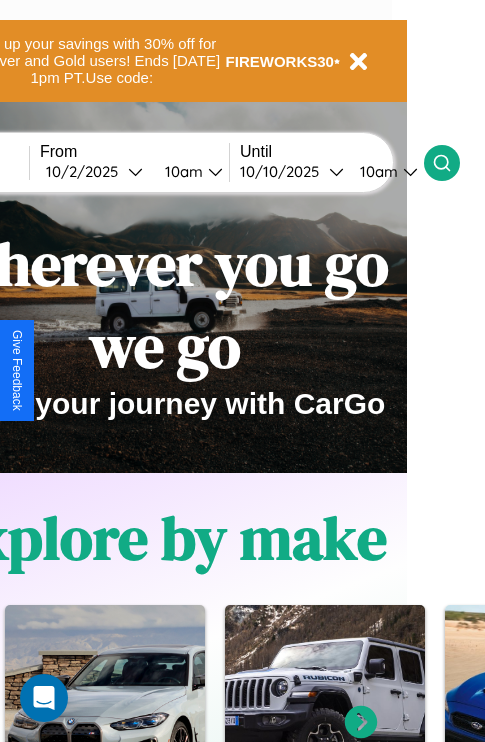 click 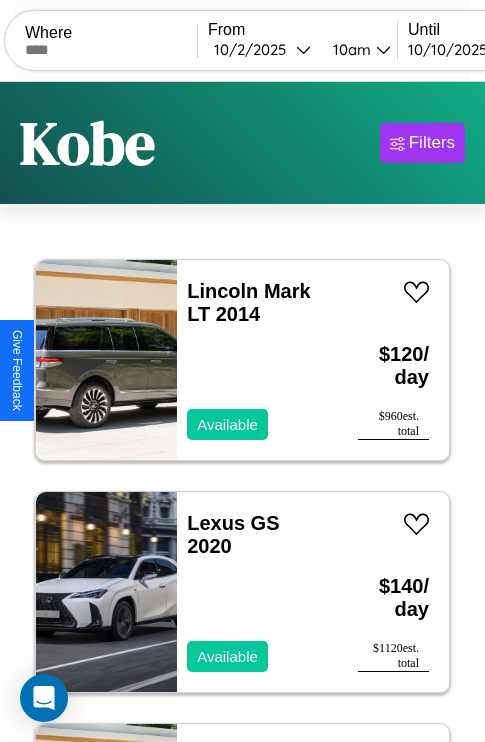 scroll, scrollTop: 95, scrollLeft: 0, axis: vertical 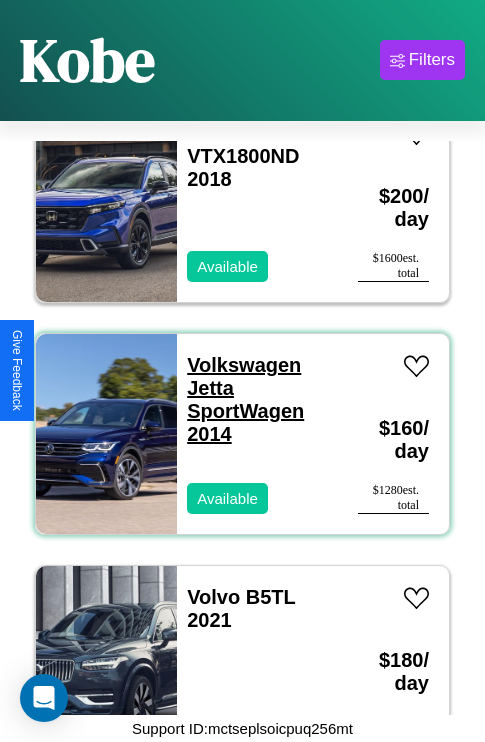 click on "Volkswagen   Jetta SportWagen   2014" at bounding box center [245, 399] 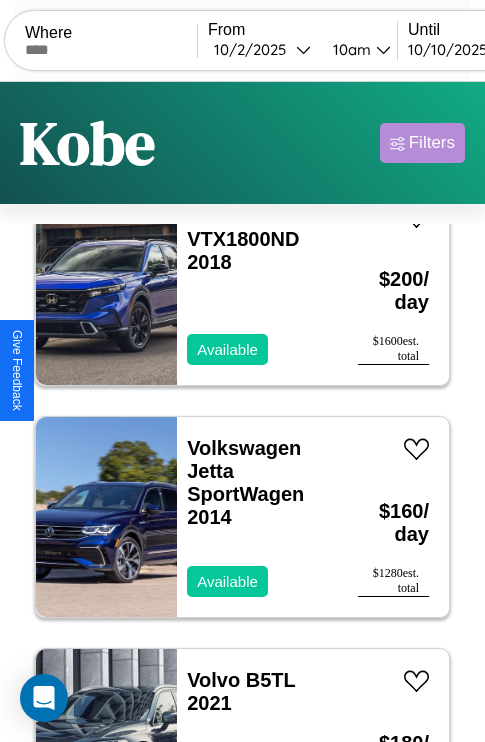 click on "Filters" at bounding box center [432, 143] 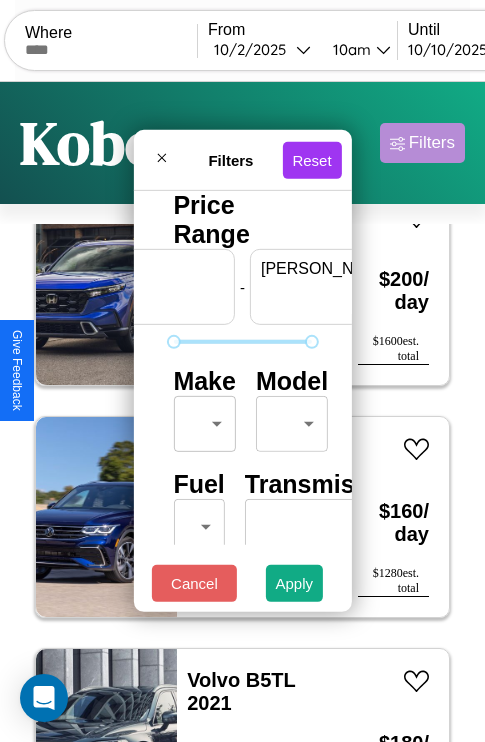 scroll, scrollTop: 0, scrollLeft: 124, axis: horizontal 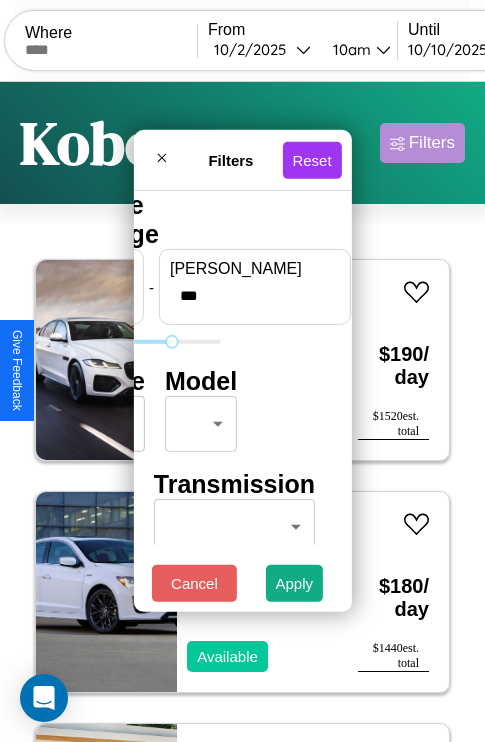 type on "***" 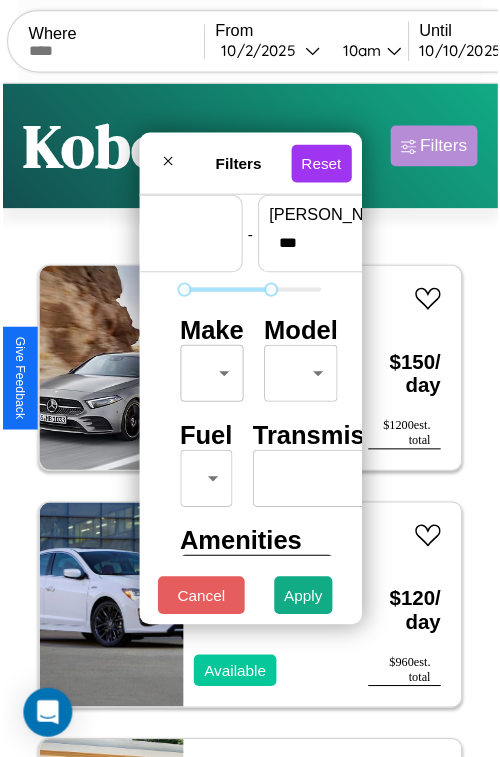 scroll, scrollTop: 59, scrollLeft: 0, axis: vertical 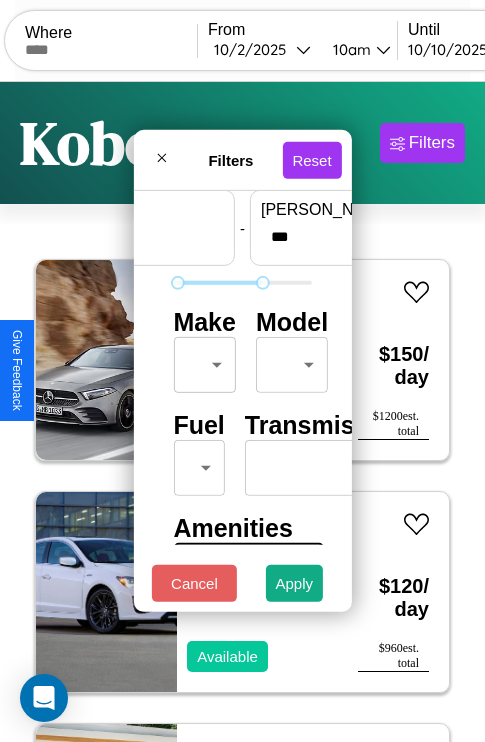 type on "**" 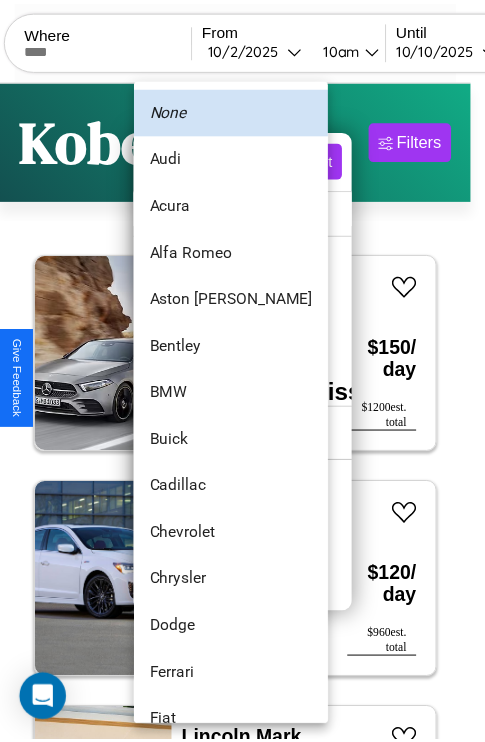 scroll, scrollTop: 38, scrollLeft: 0, axis: vertical 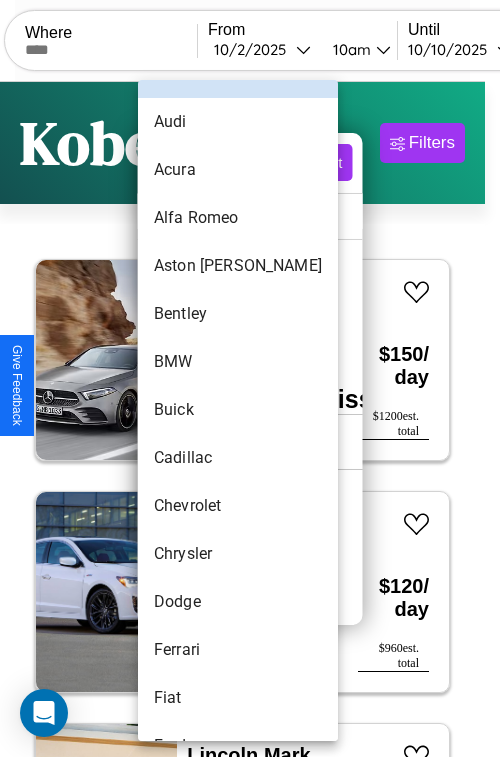 click on "Buick" at bounding box center (238, 410) 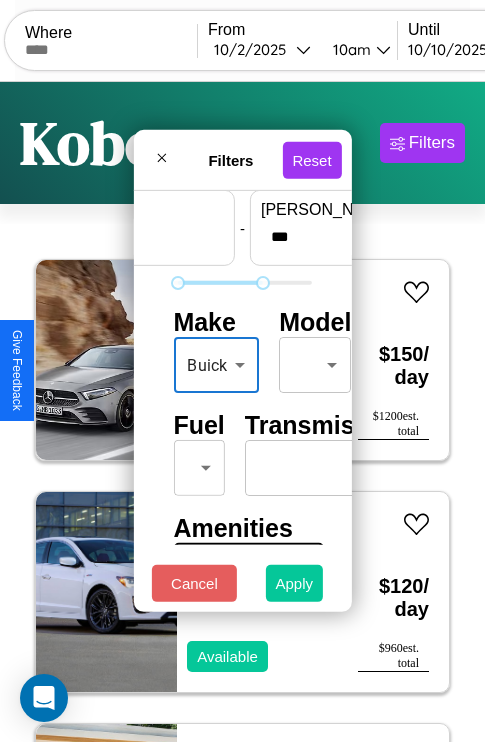 click on "Apply" at bounding box center [295, 583] 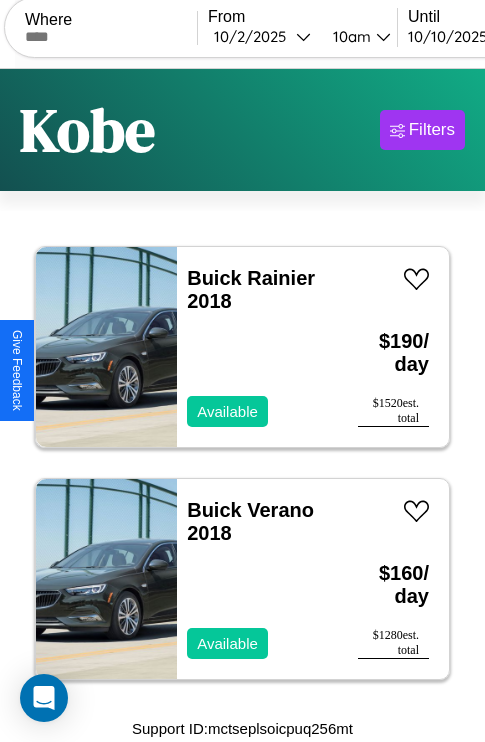 scroll, scrollTop: 0, scrollLeft: 0, axis: both 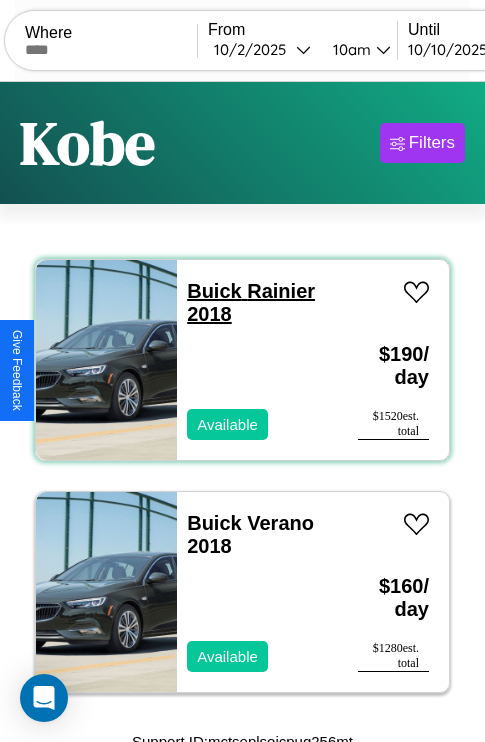 click on "Buick   Rainier   2018" at bounding box center (251, 302) 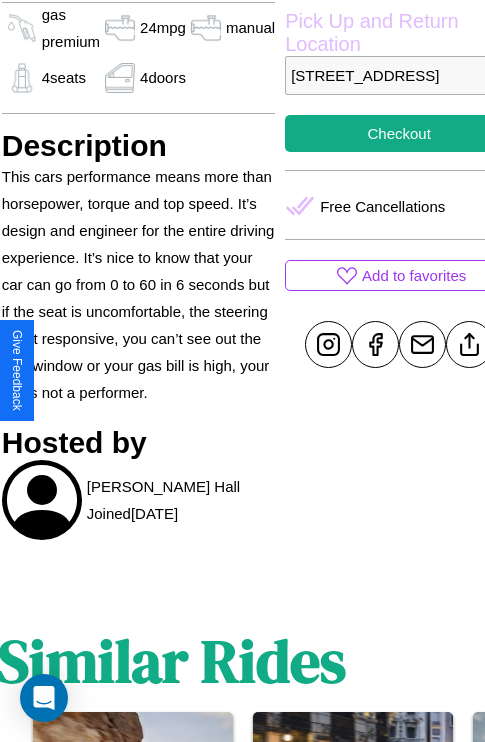 scroll, scrollTop: 709, scrollLeft: 71, axis: both 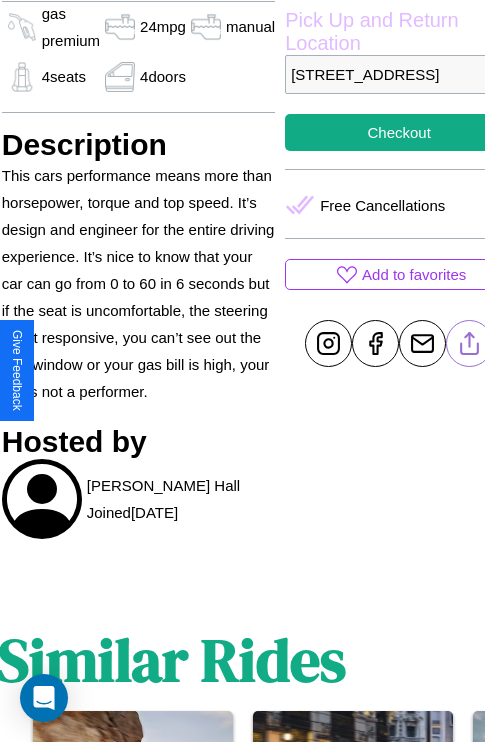 click 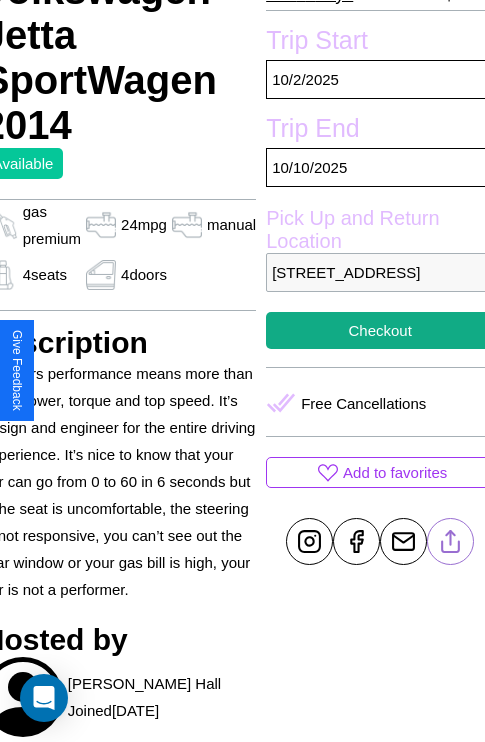 scroll, scrollTop: 498, scrollLeft: 91, axis: both 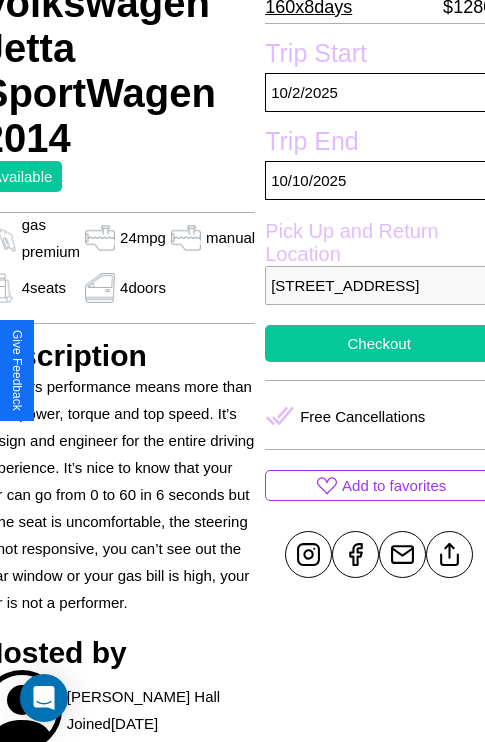 click on "Checkout" at bounding box center (379, 343) 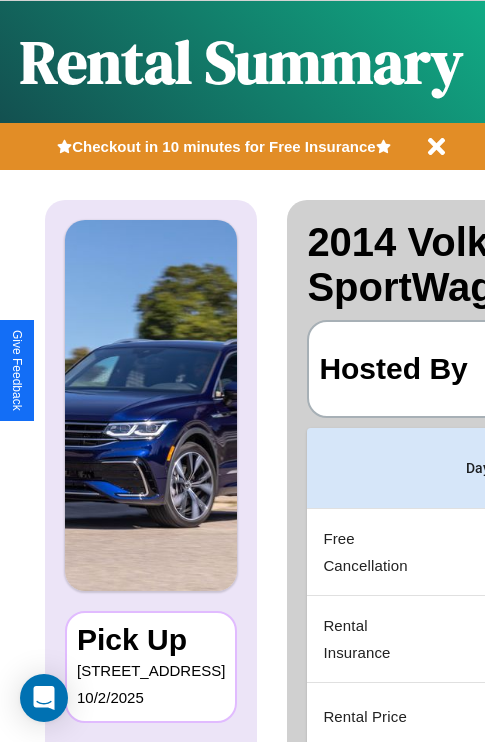 scroll, scrollTop: 0, scrollLeft: 383, axis: horizontal 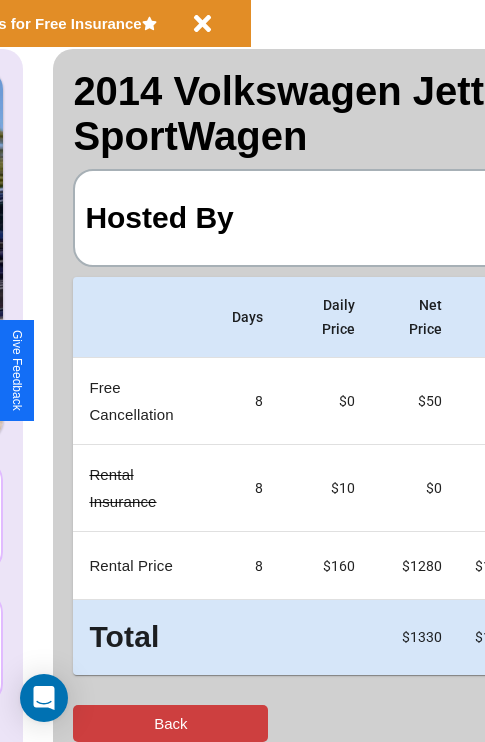 click on "Back" at bounding box center [170, 723] 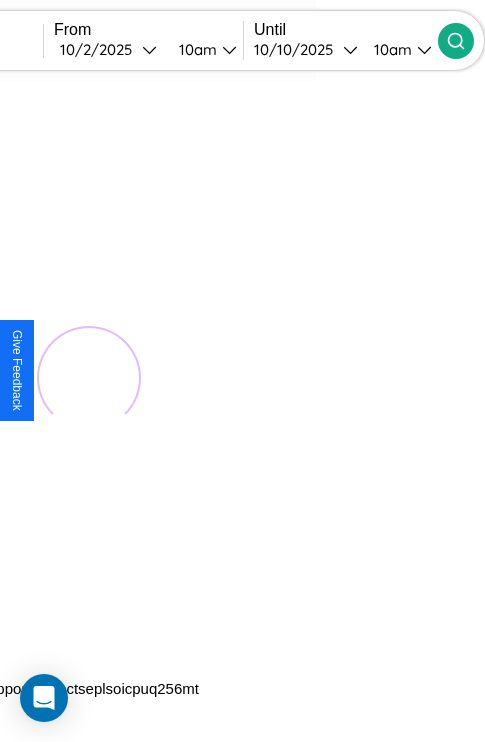 scroll, scrollTop: 0, scrollLeft: 0, axis: both 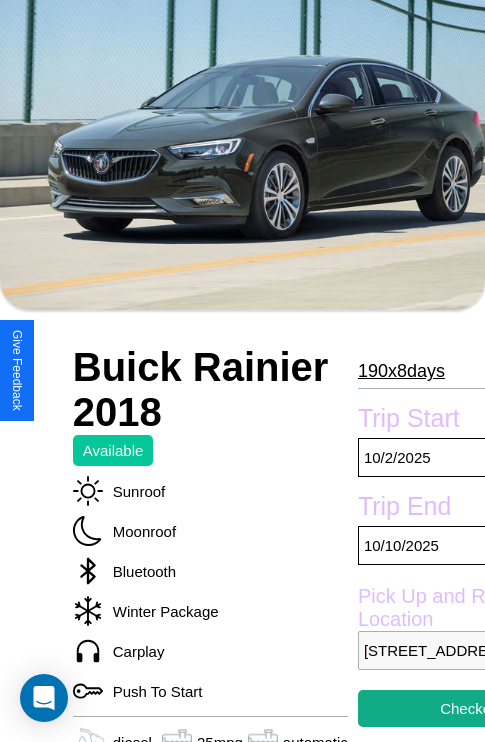 click on "190  x  8  days" at bounding box center [401, 371] 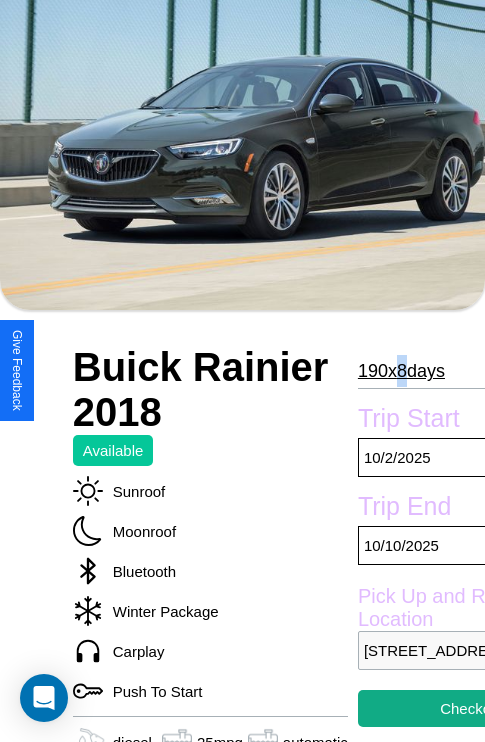 click on "190  x  8  days" at bounding box center (401, 371) 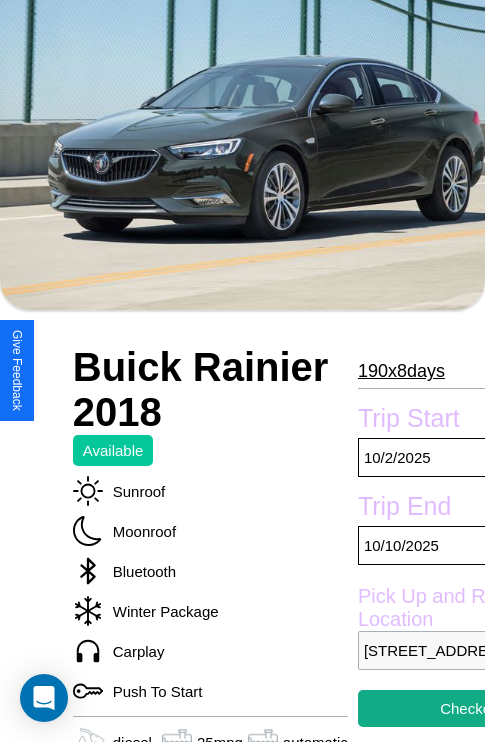 click on "190  x  8  days" at bounding box center (401, 371) 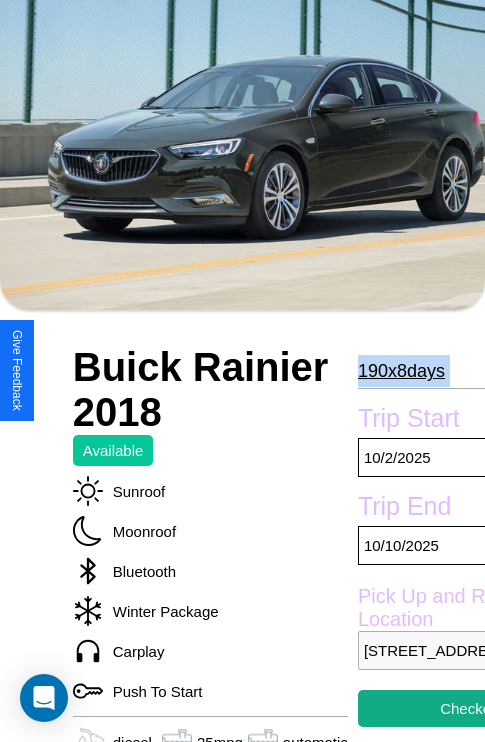 click on "190  x  8  days" at bounding box center (401, 371) 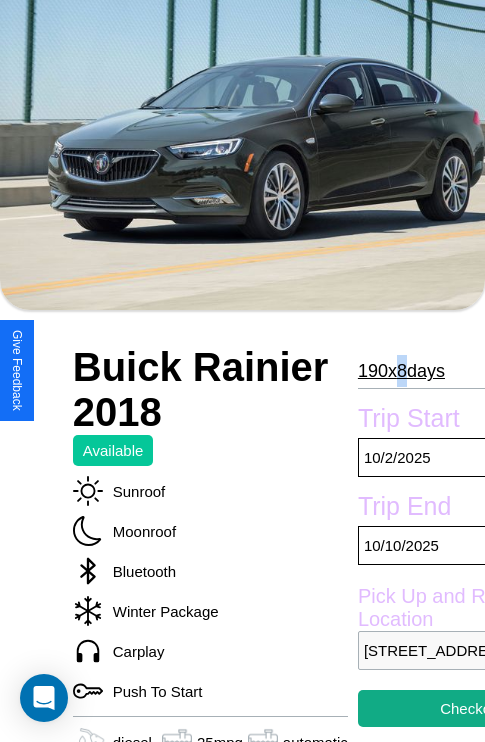 click on "190  x  8  days" at bounding box center [401, 371] 